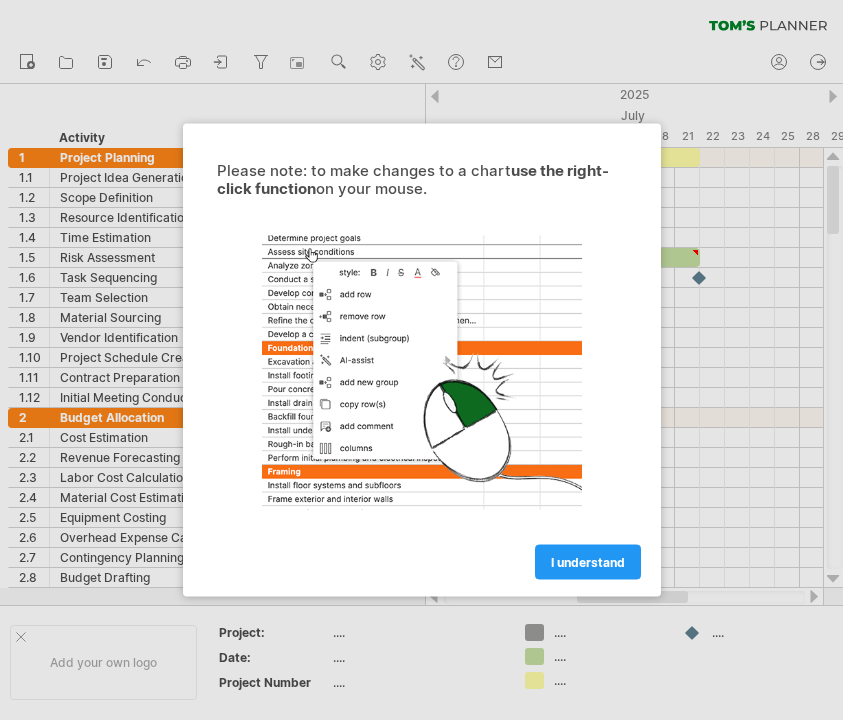 scroll, scrollTop: 0, scrollLeft: 0, axis: both 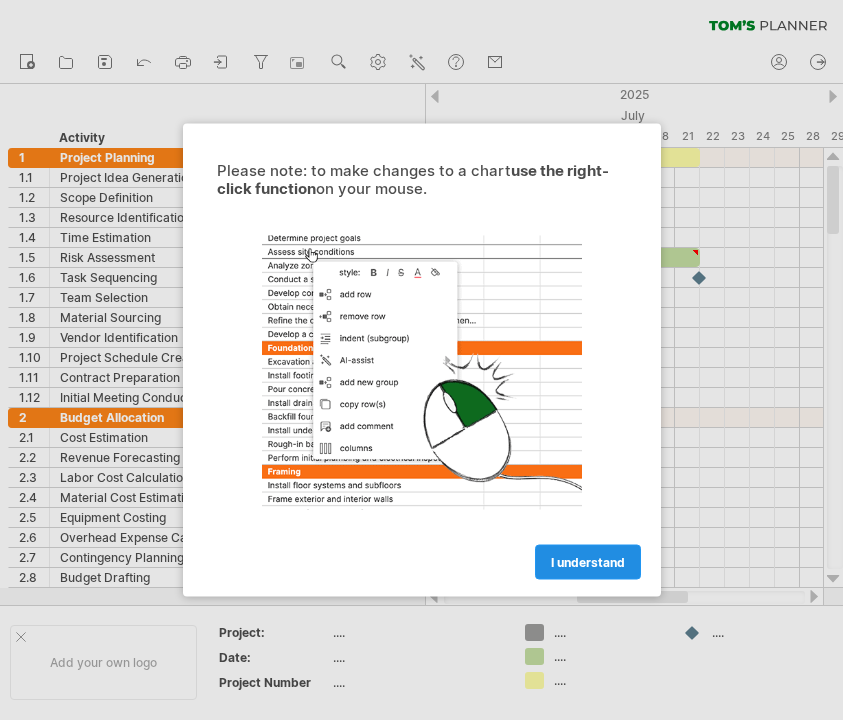 click on "I understand" at bounding box center [588, 562] 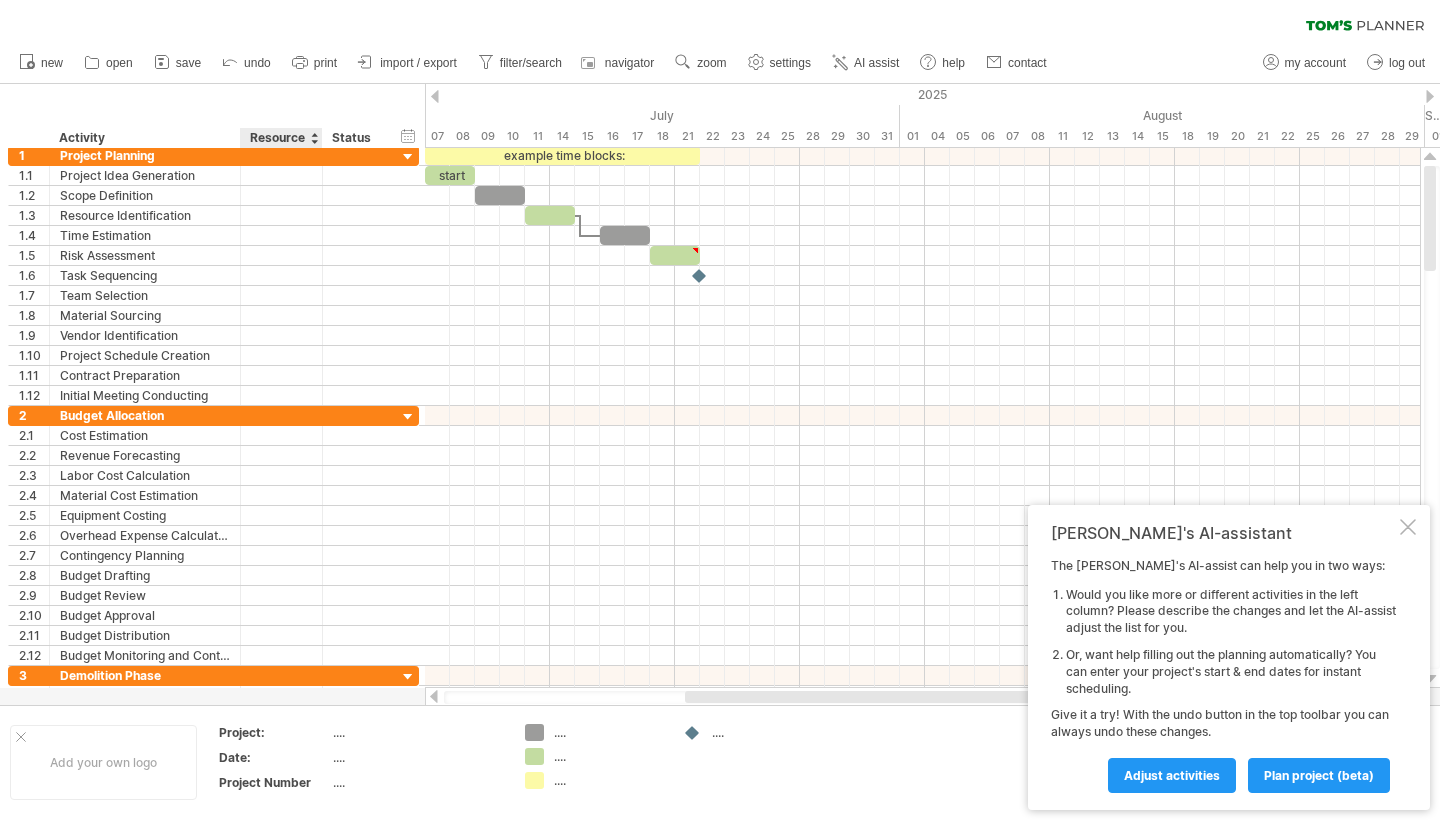click on "...." at bounding box center (417, 757) 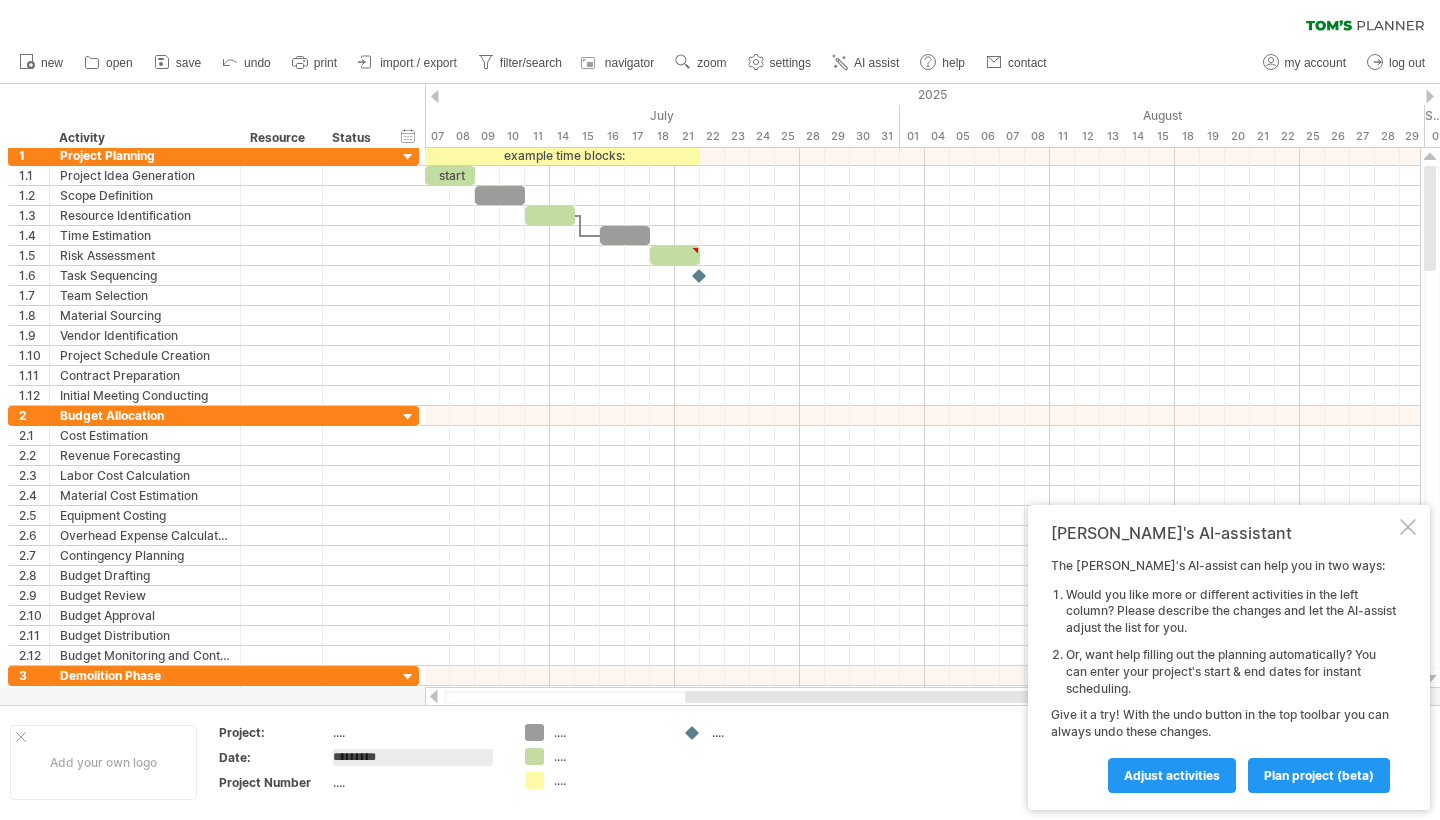 type on "**********" 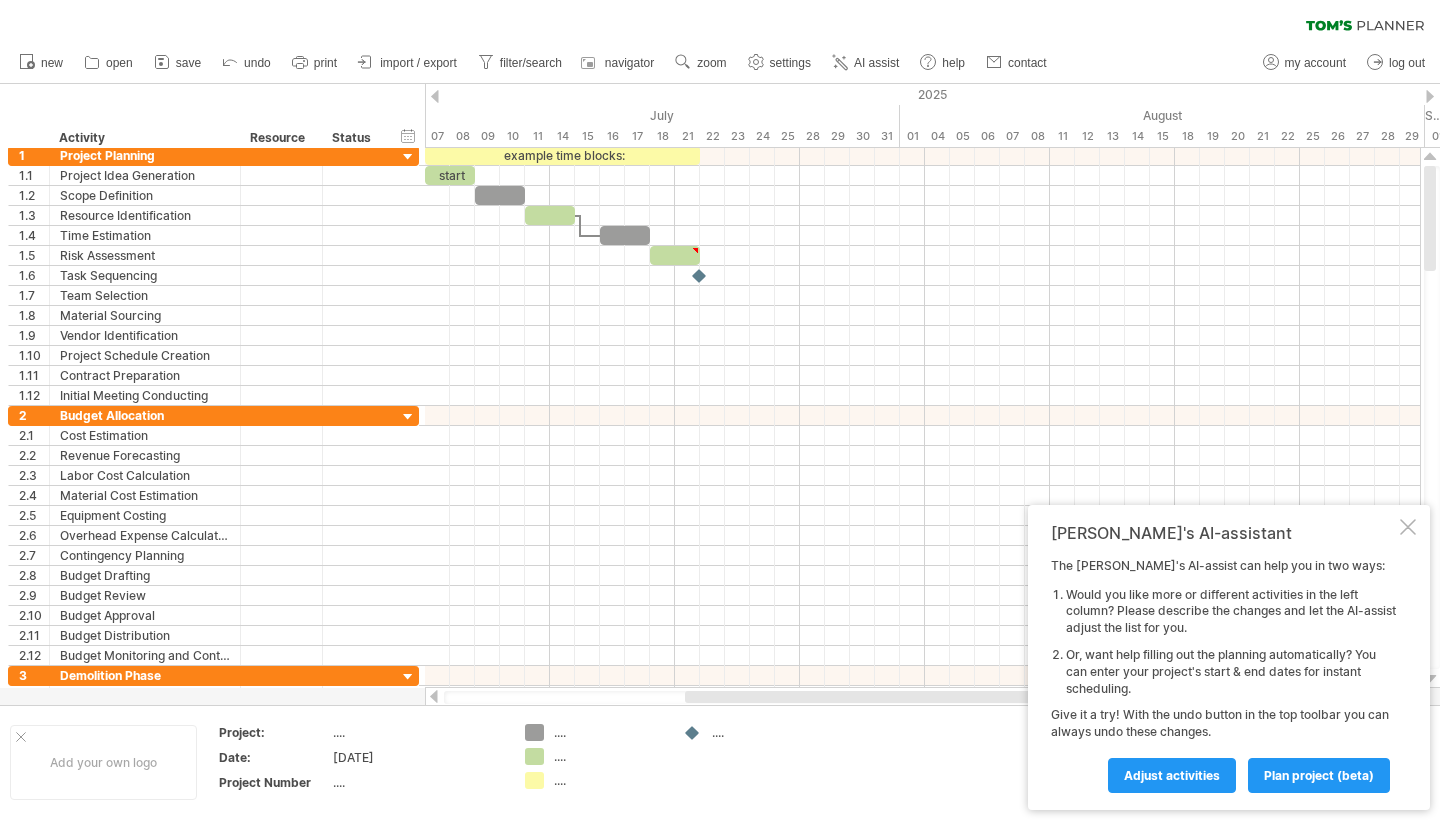 click on "...." at bounding box center (417, 782) 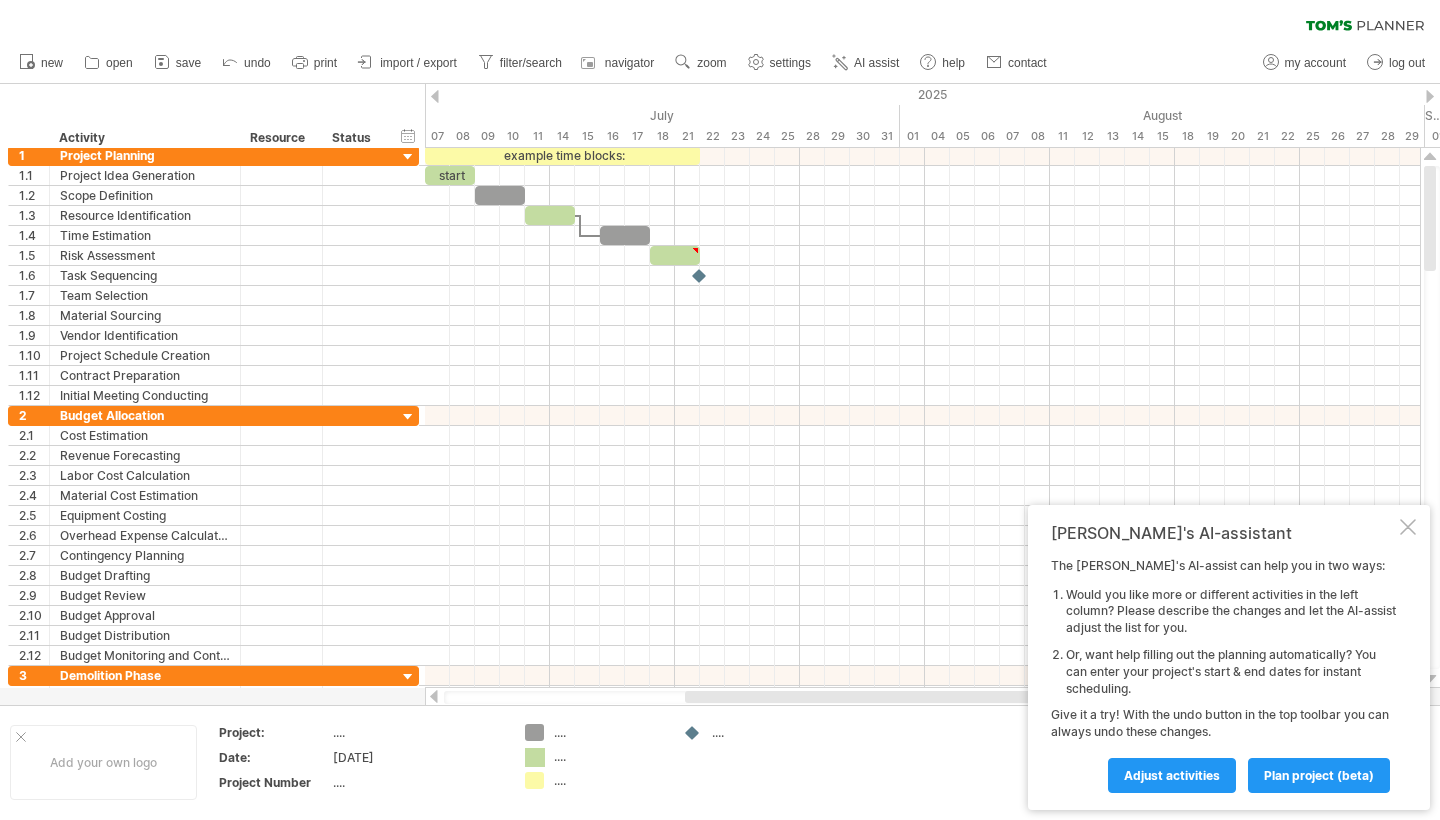 click on "Trying to reach [DOMAIN_NAME]
Connected again...
0%
clear filter
new 1" at bounding box center [720, 410] 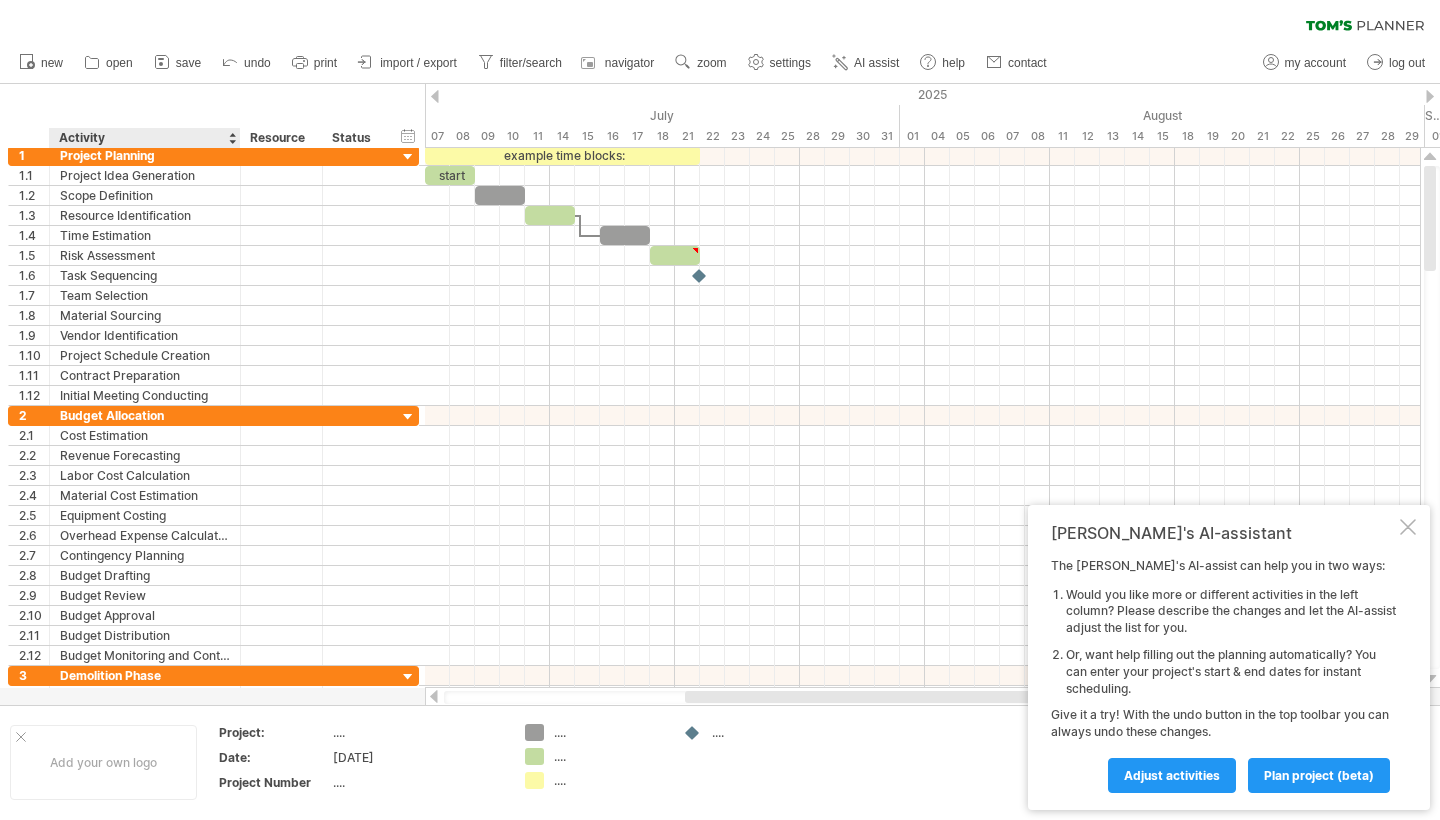 click on "Date:" at bounding box center (274, 757) 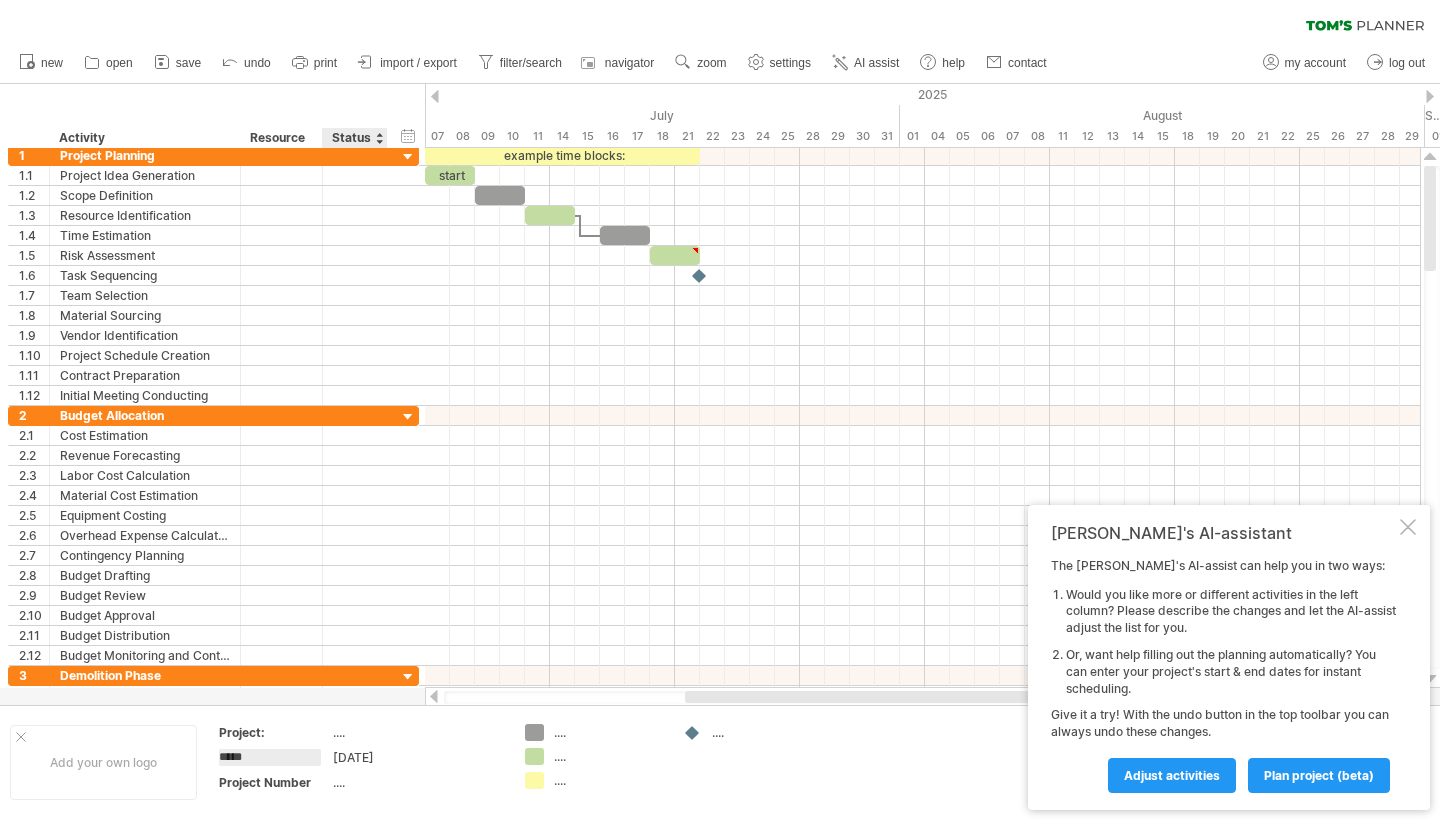 click on "[DATE]" at bounding box center (417, 757) 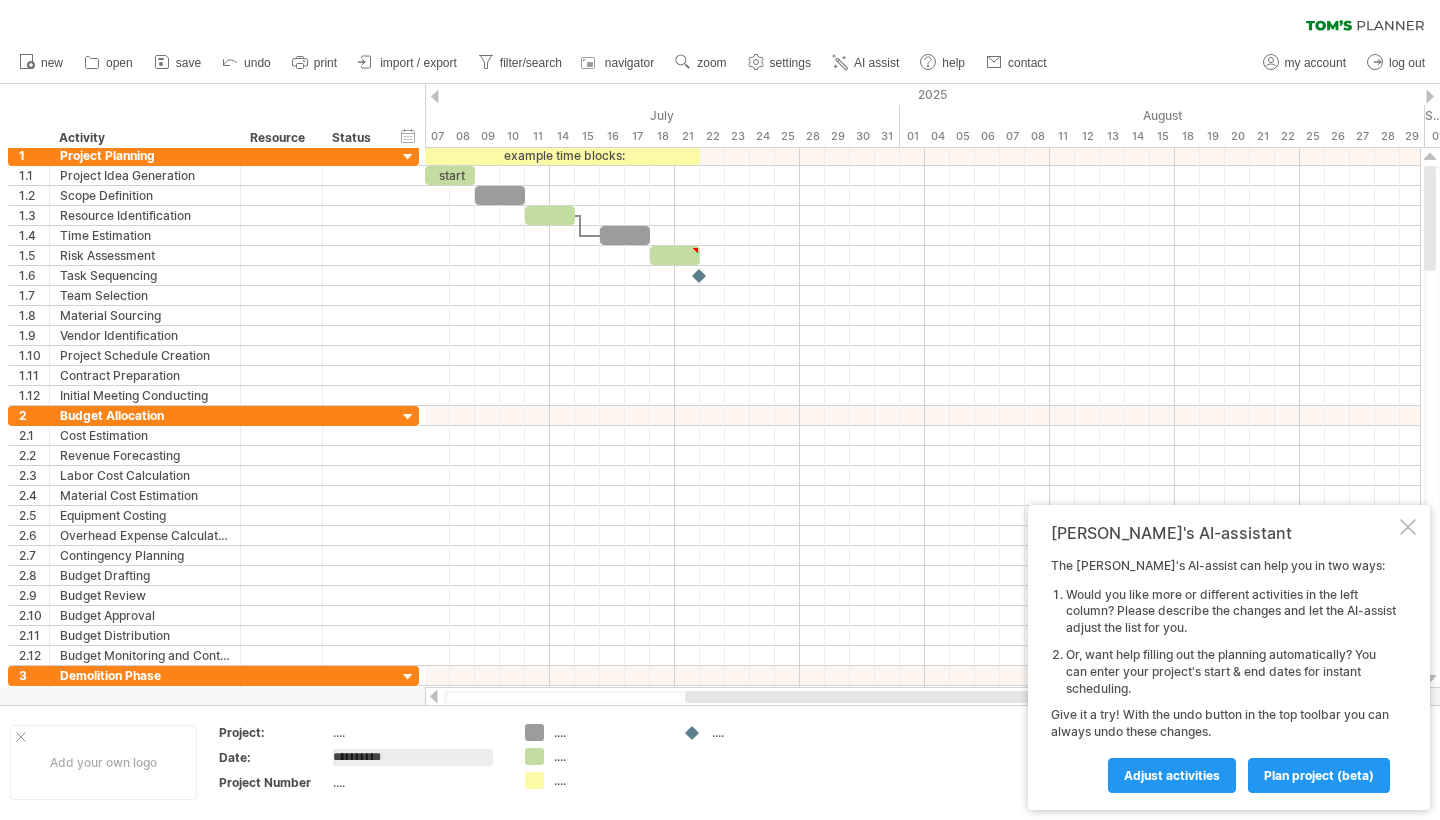 click on "**********" at bounding box center [413, 757] 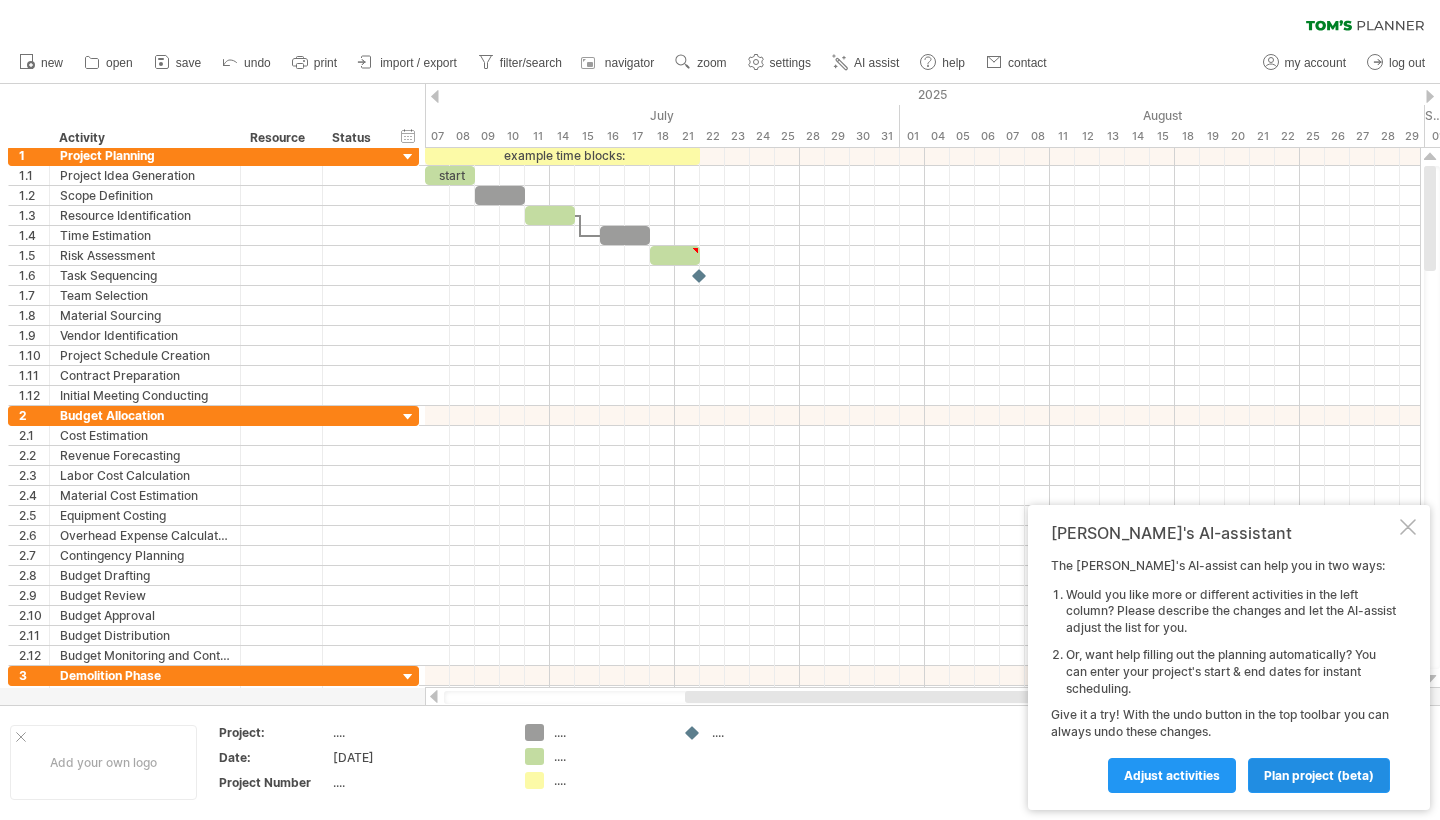 click on "plan project (beta)" at bounding box center (1319, 775) 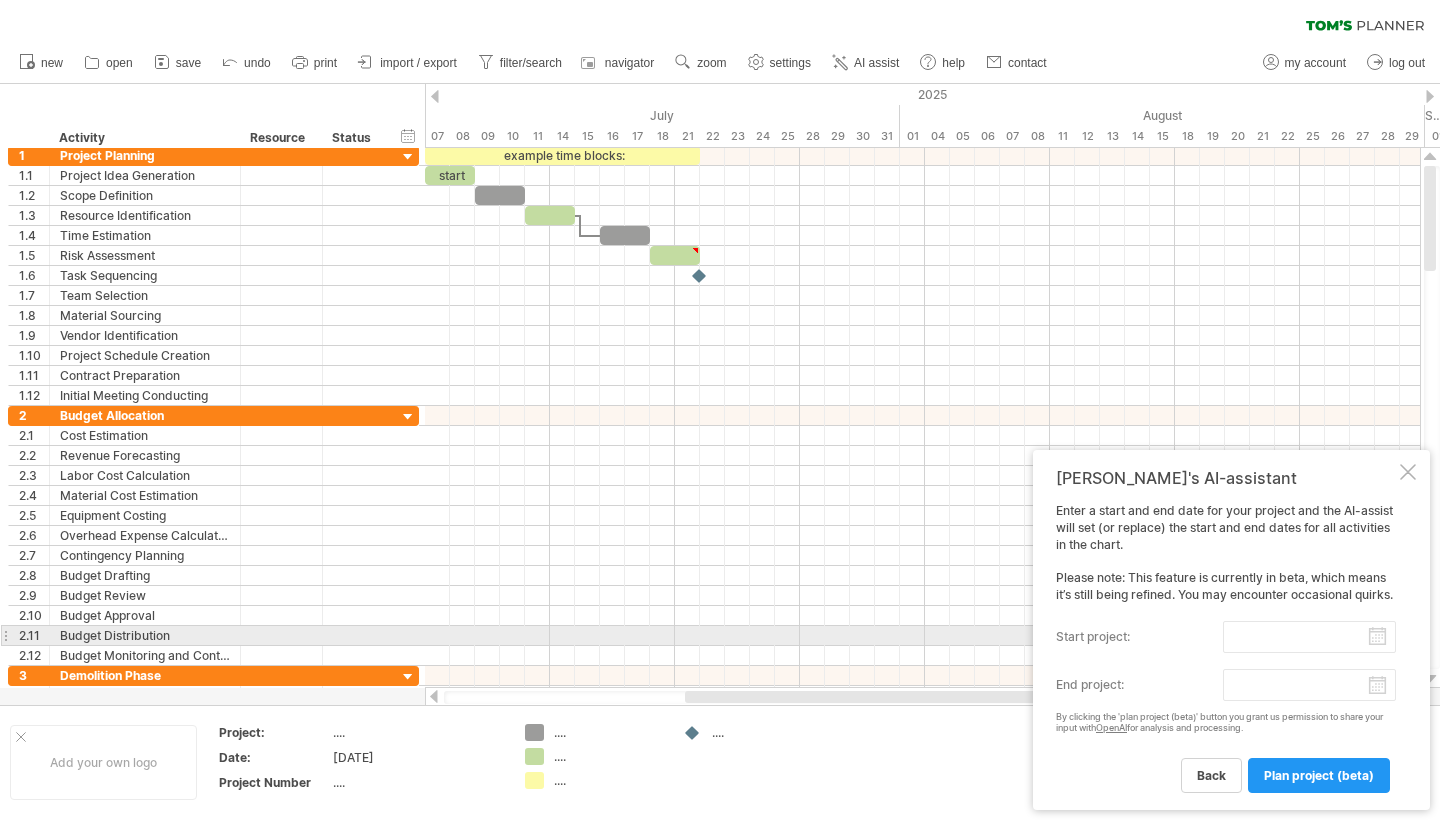 click on "start project:" at bounding box center [1309, 637] 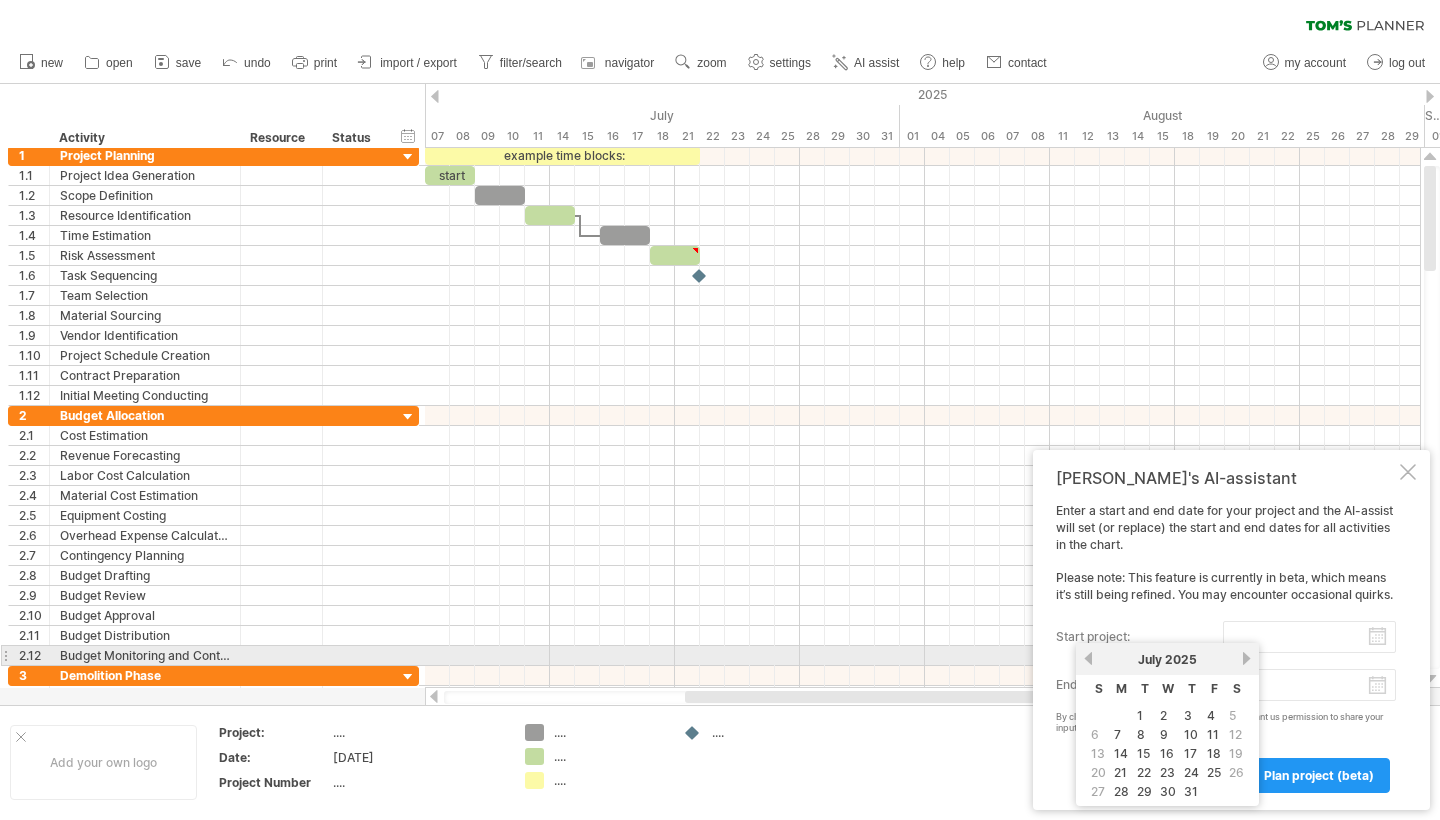 click on "next" at bounding box center [1246, 658] 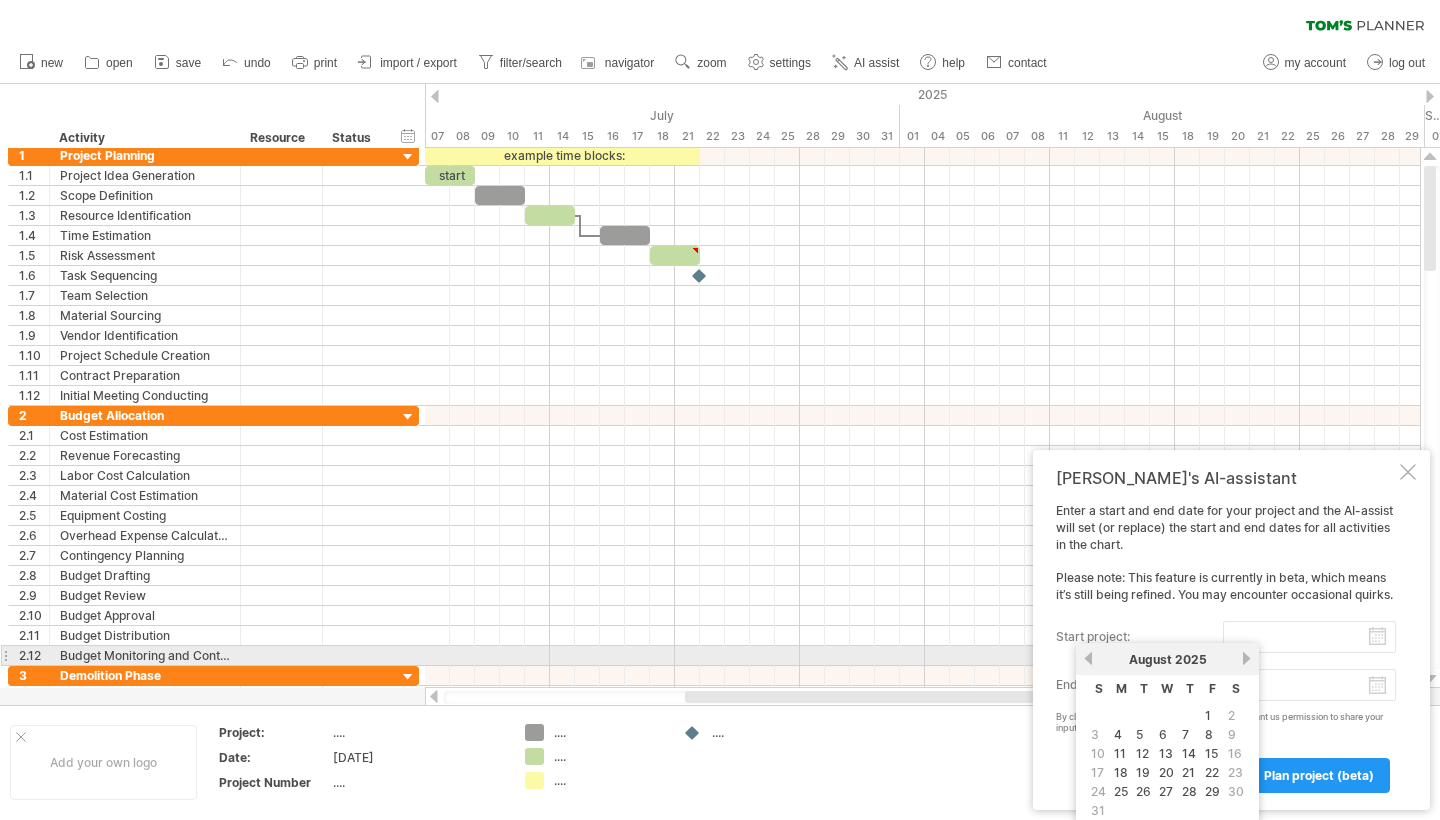 click on "next" at bounding box center (1246, 658) 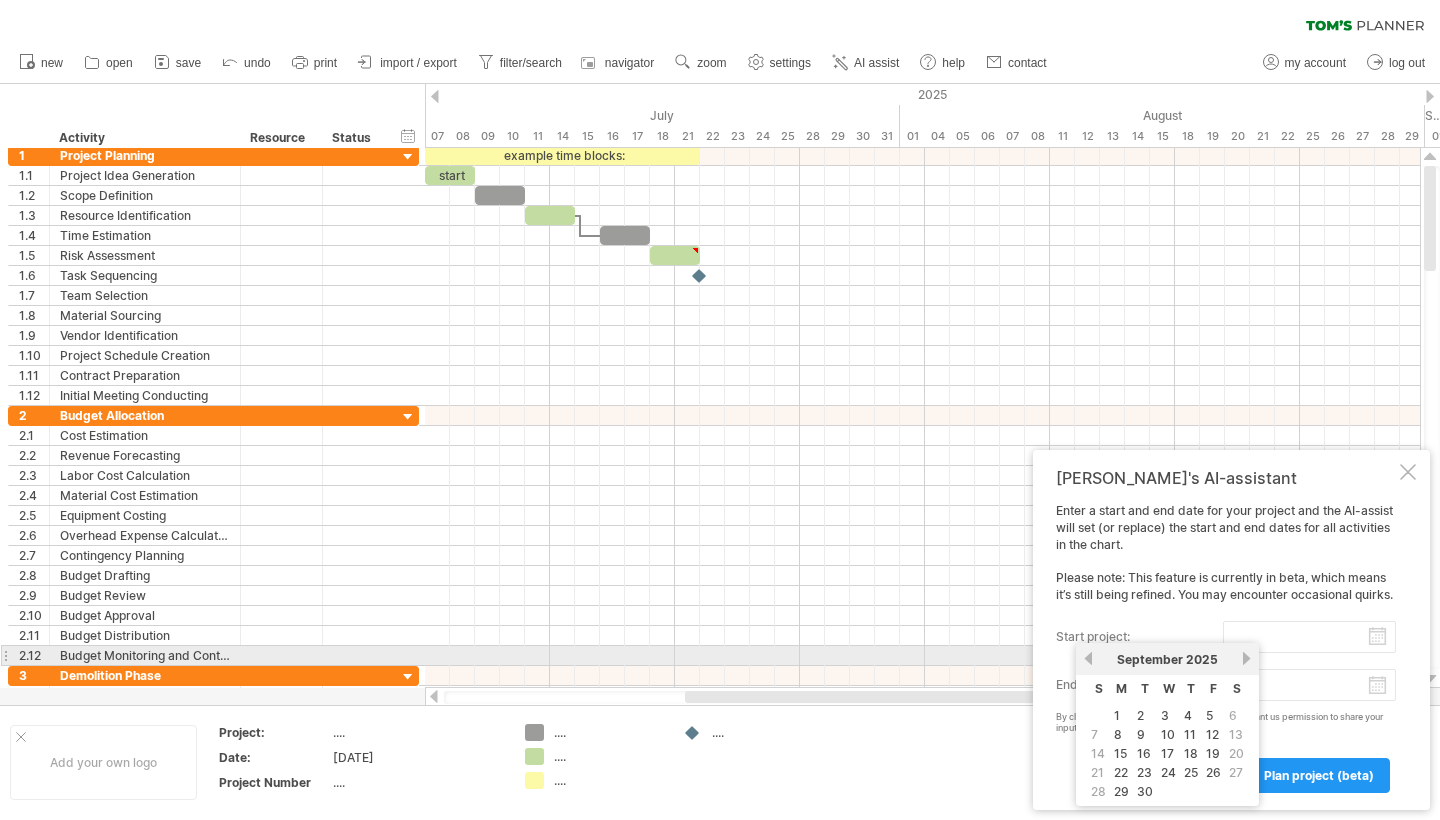 click on "next" at bounding box center [1246, 658] 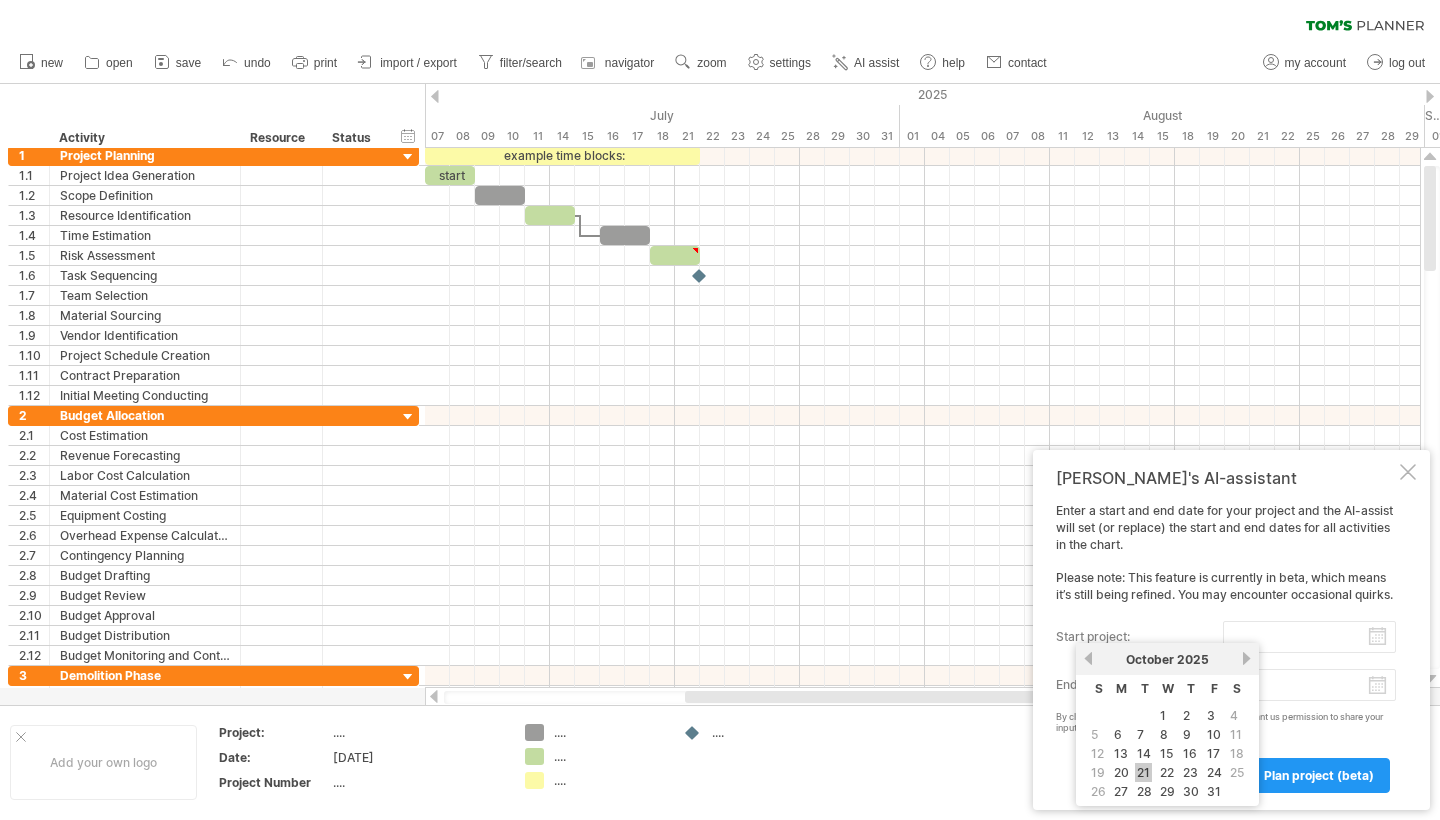 click on "21" at bounding box center [1143, 772] 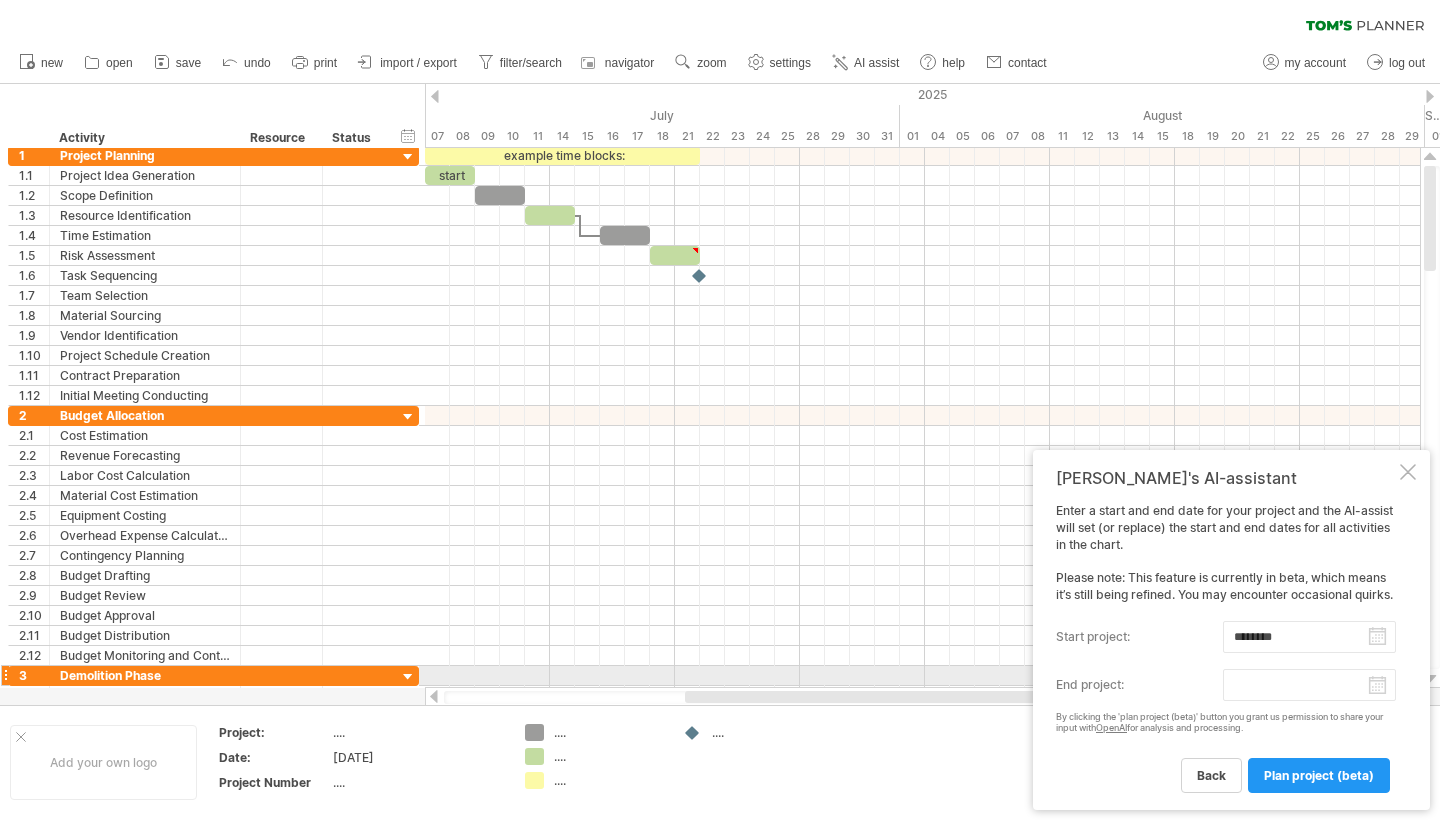 click on "progress(100%)
Trying to reach [DOMAIN_NAME]
Connected again...
0%
clear filter
reapply filter" at bounding box center [720, 412] 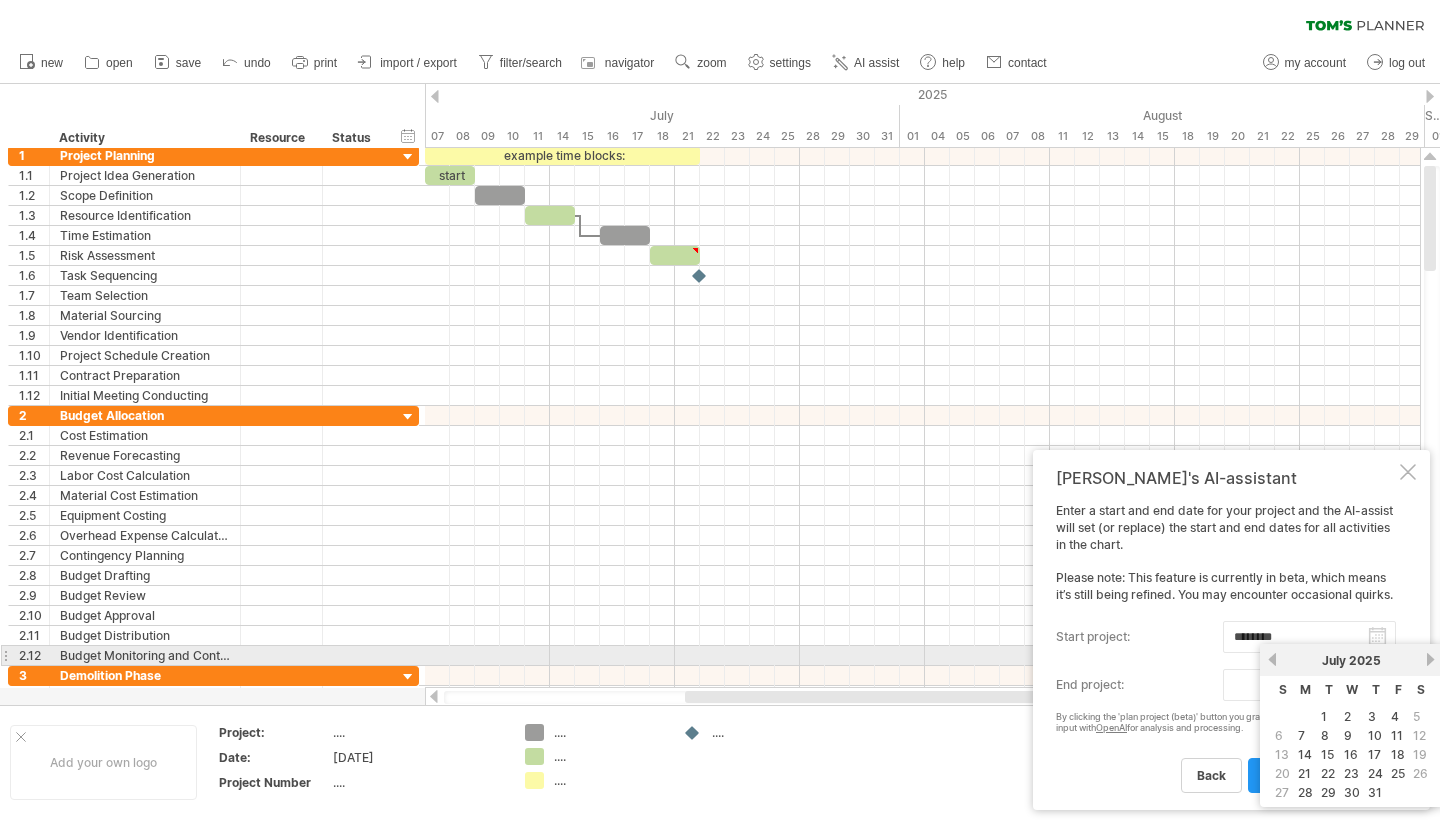 click on "next" at bounding box center (1430, 659) 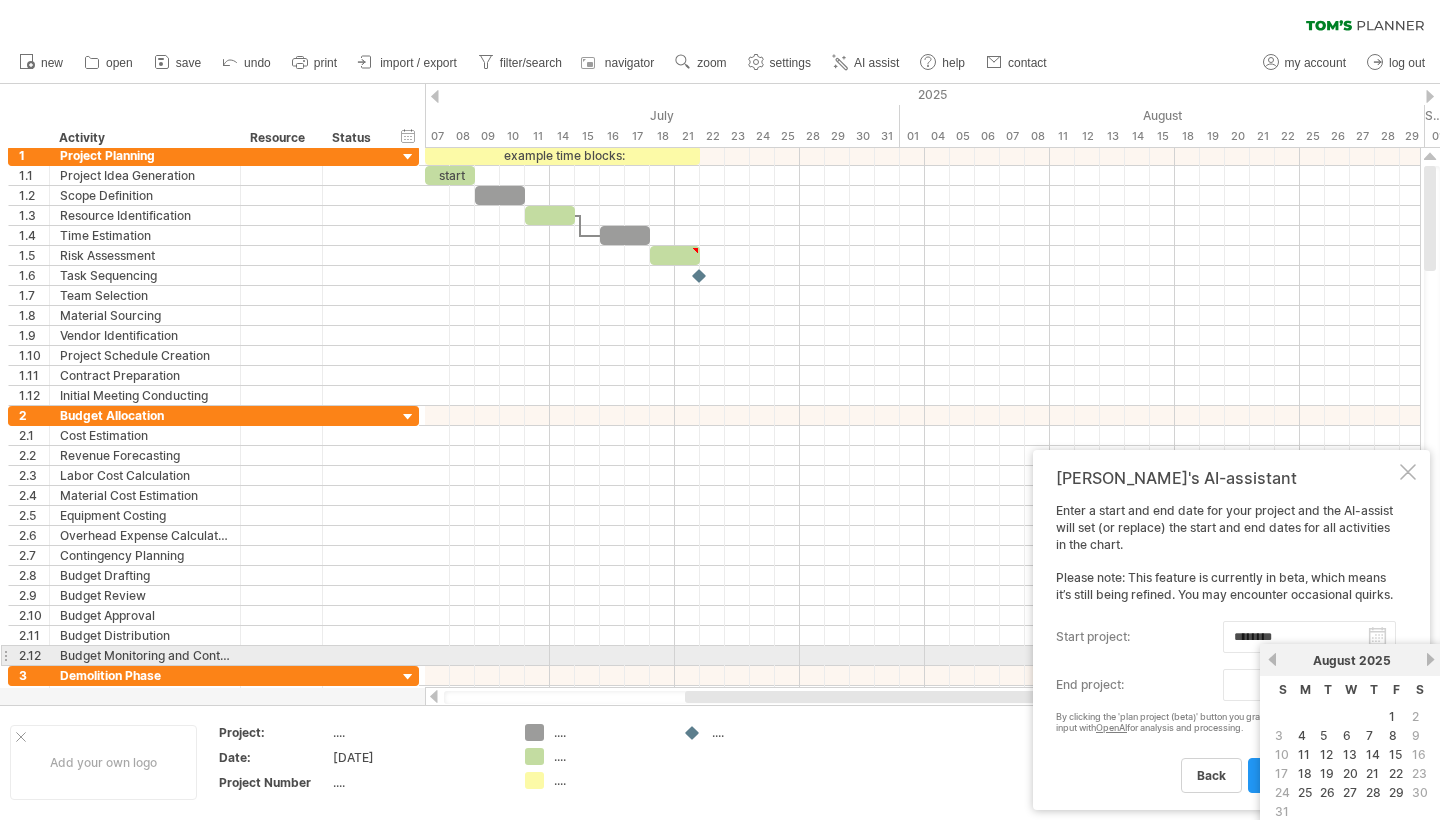 click on "next" at bounding box center (1430, 659) 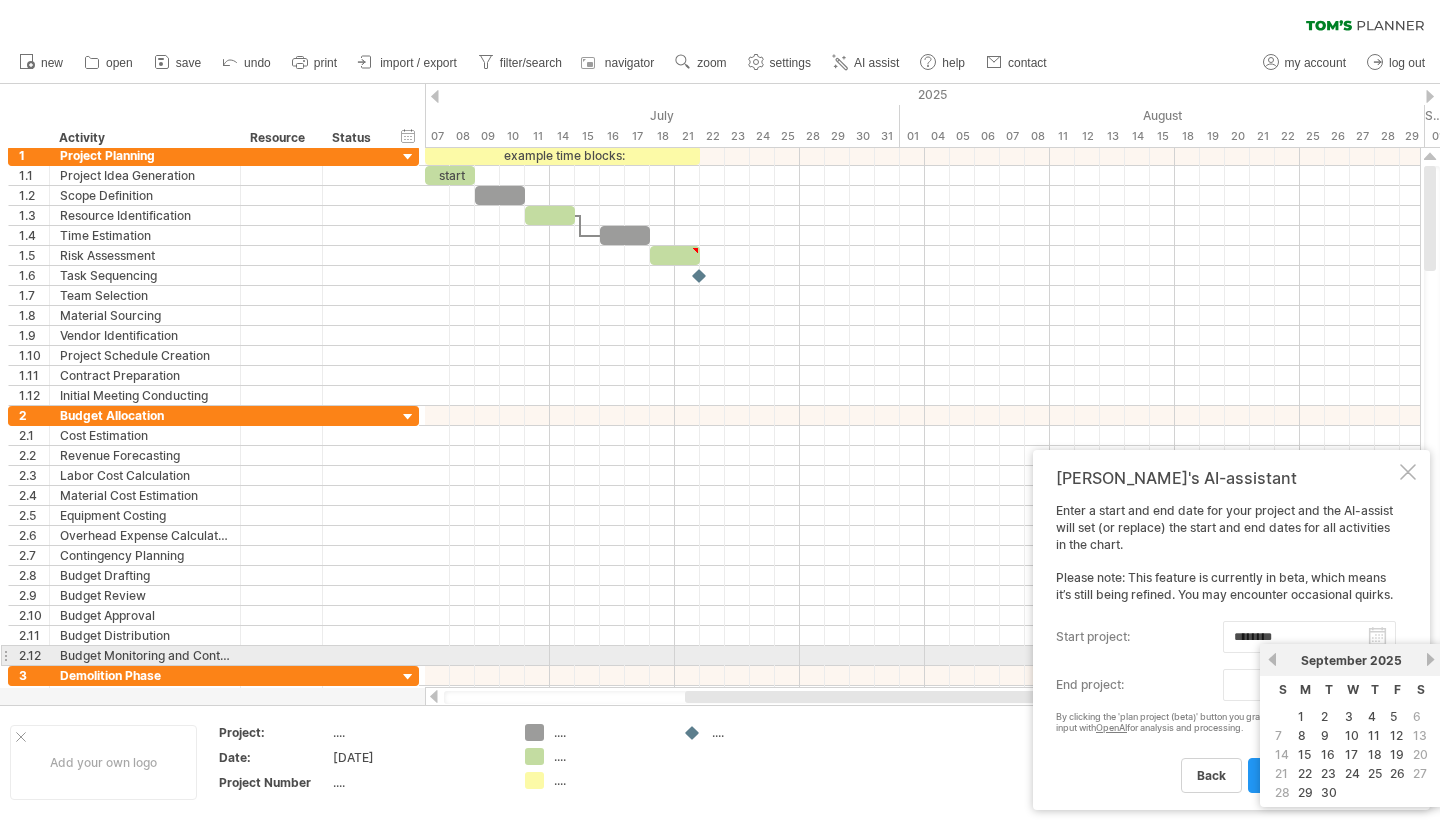 click on "next" at bounding box center (1430, 659) 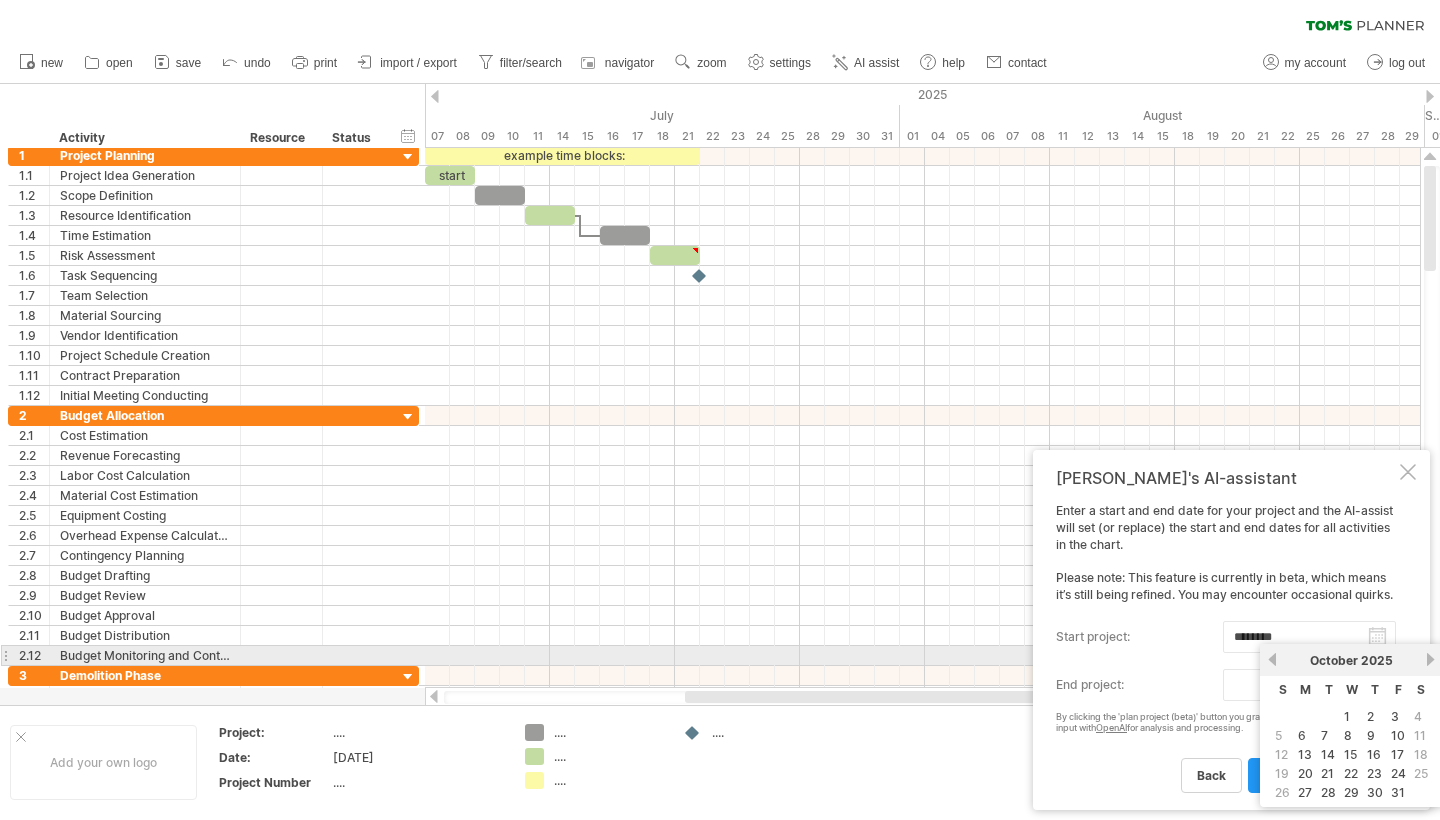 click on "next" at bounding box center (1430, 659) 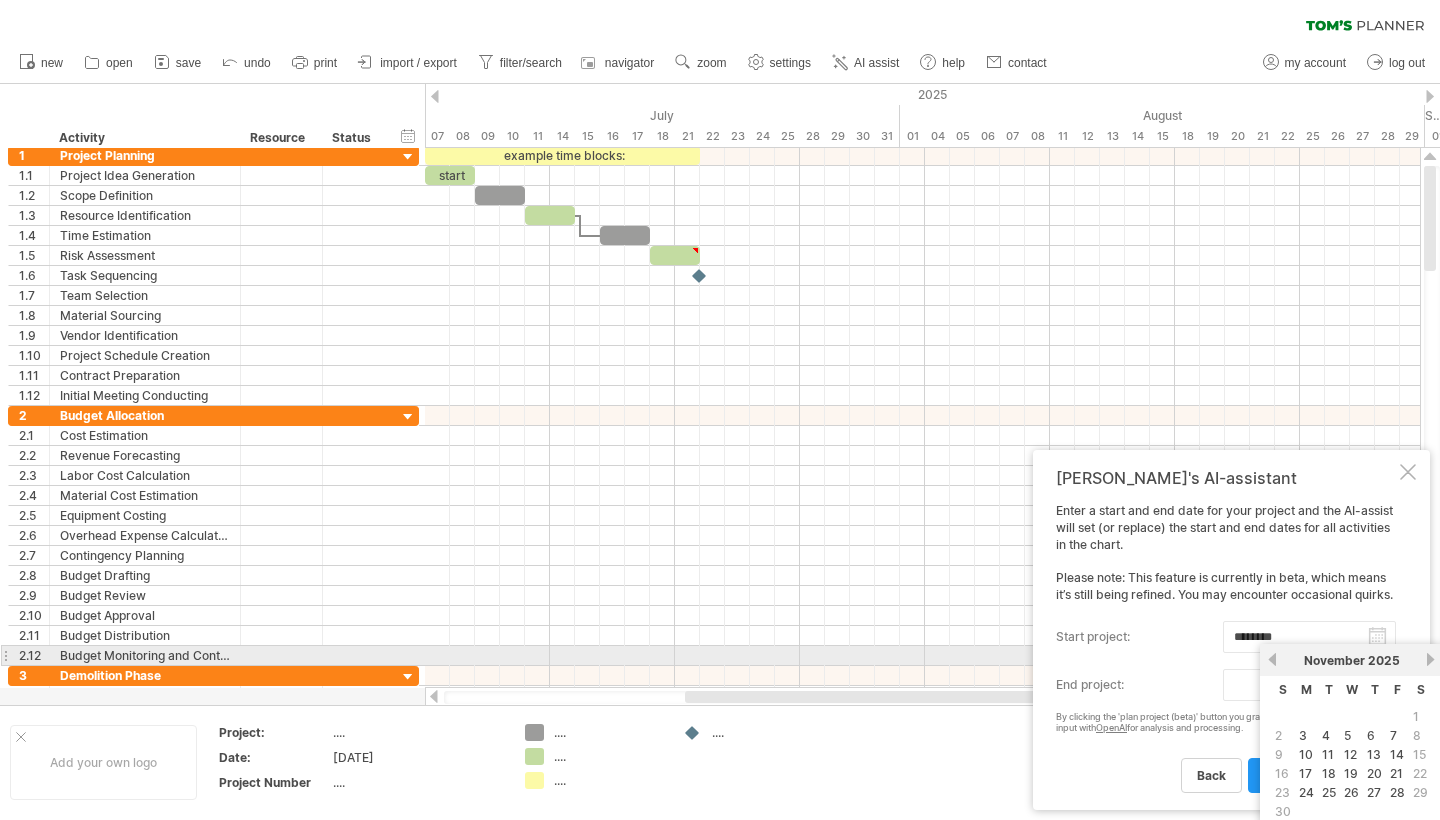 click on "next" at bounding box center (1430, 659) 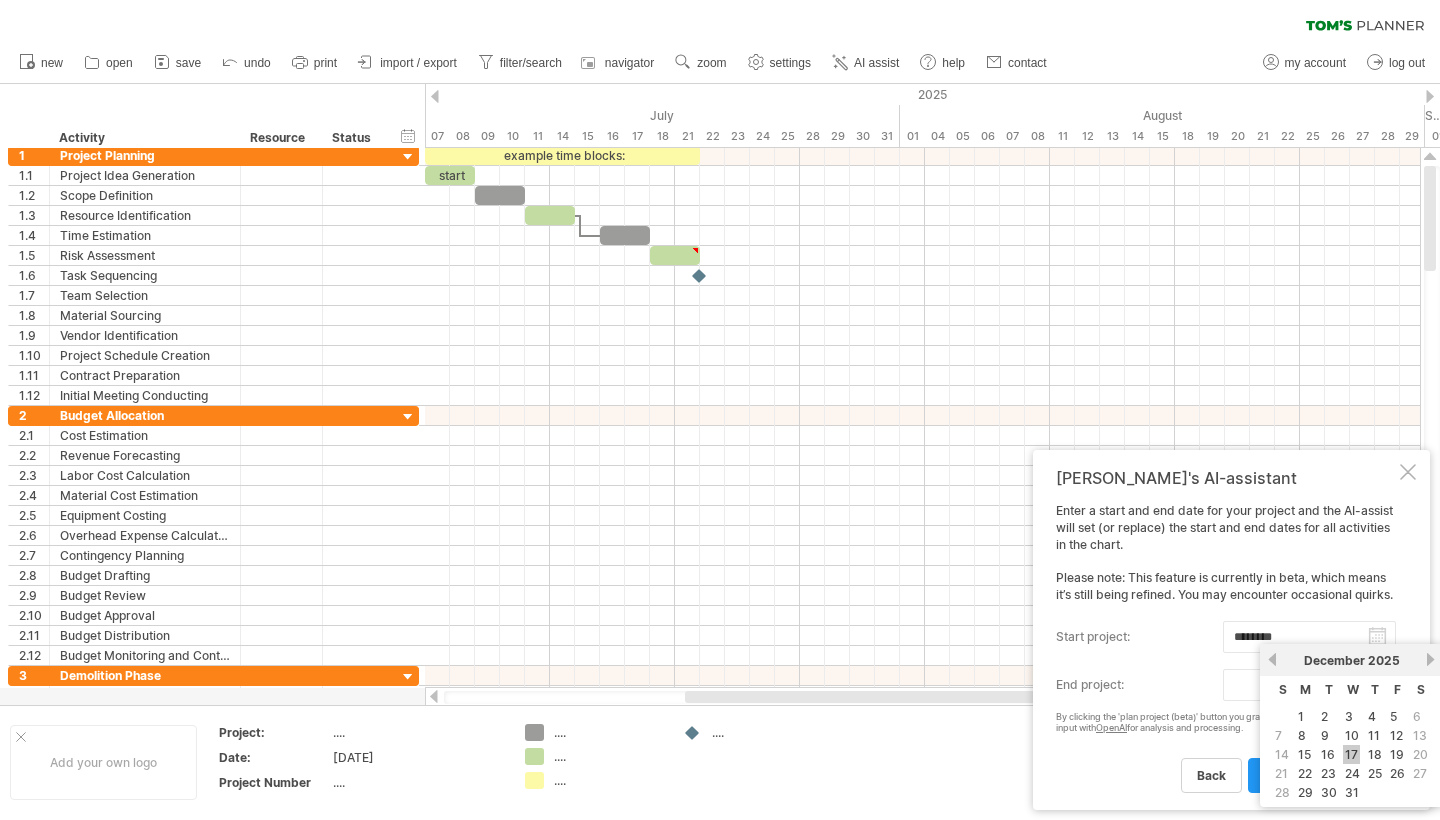 click on "17" at bounding box center (1351, 754) 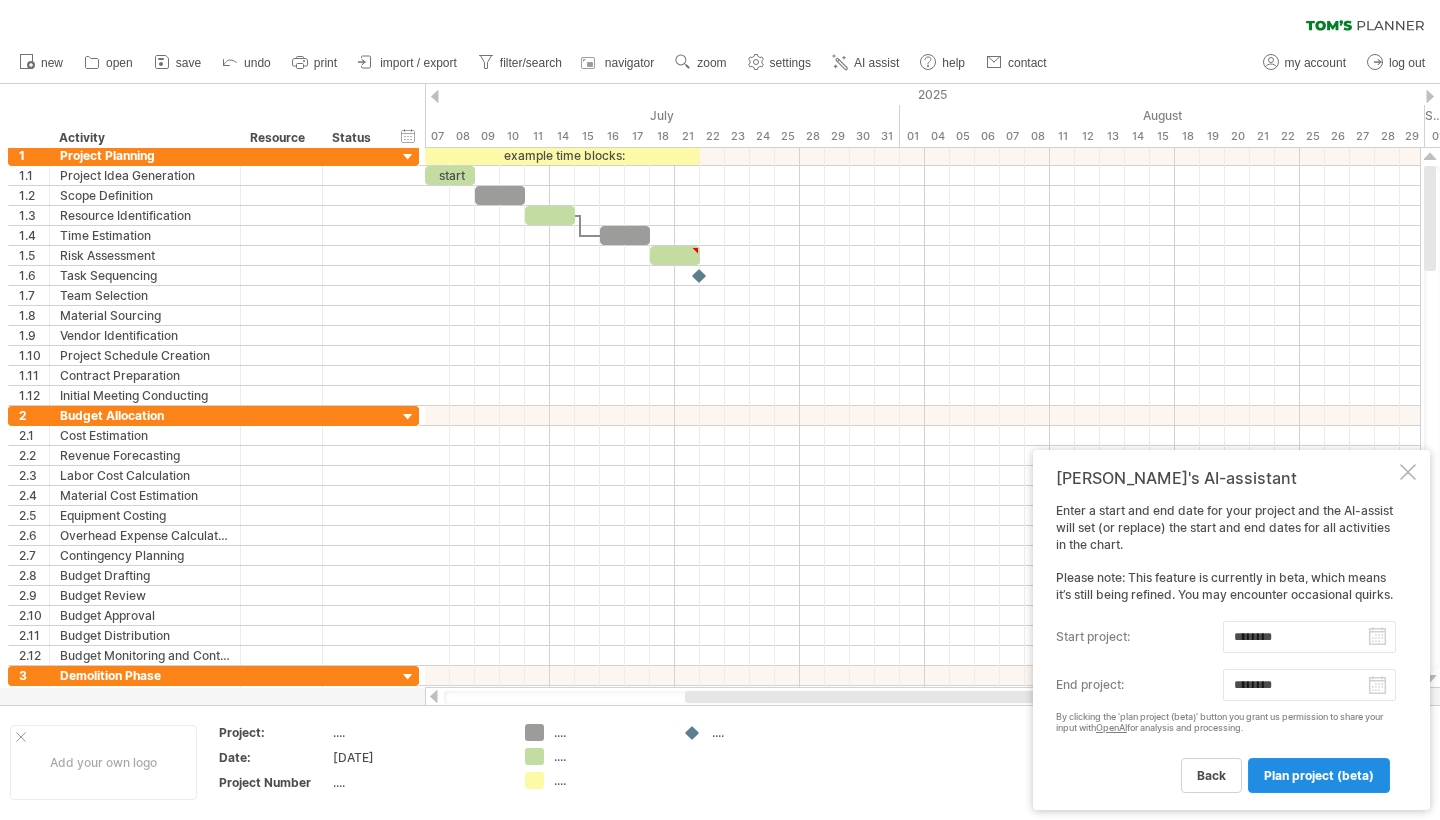 click on "plan project (beta)" at bounding box center (1319, 775) 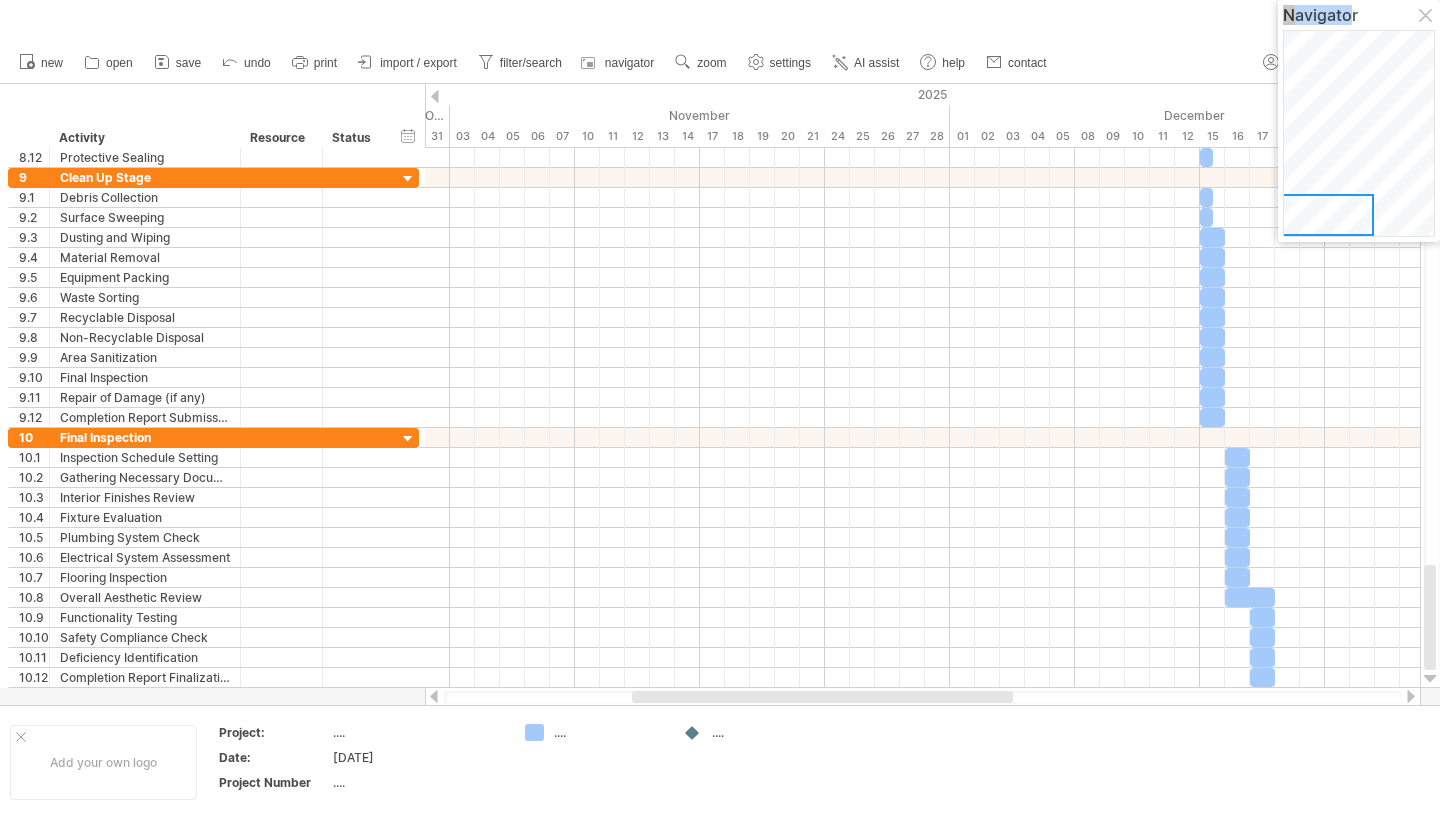 drag, startPoint x: 1386, startPoint y: 584, endPoint x: 1439, endPoint y: -51, distance: 637.20795 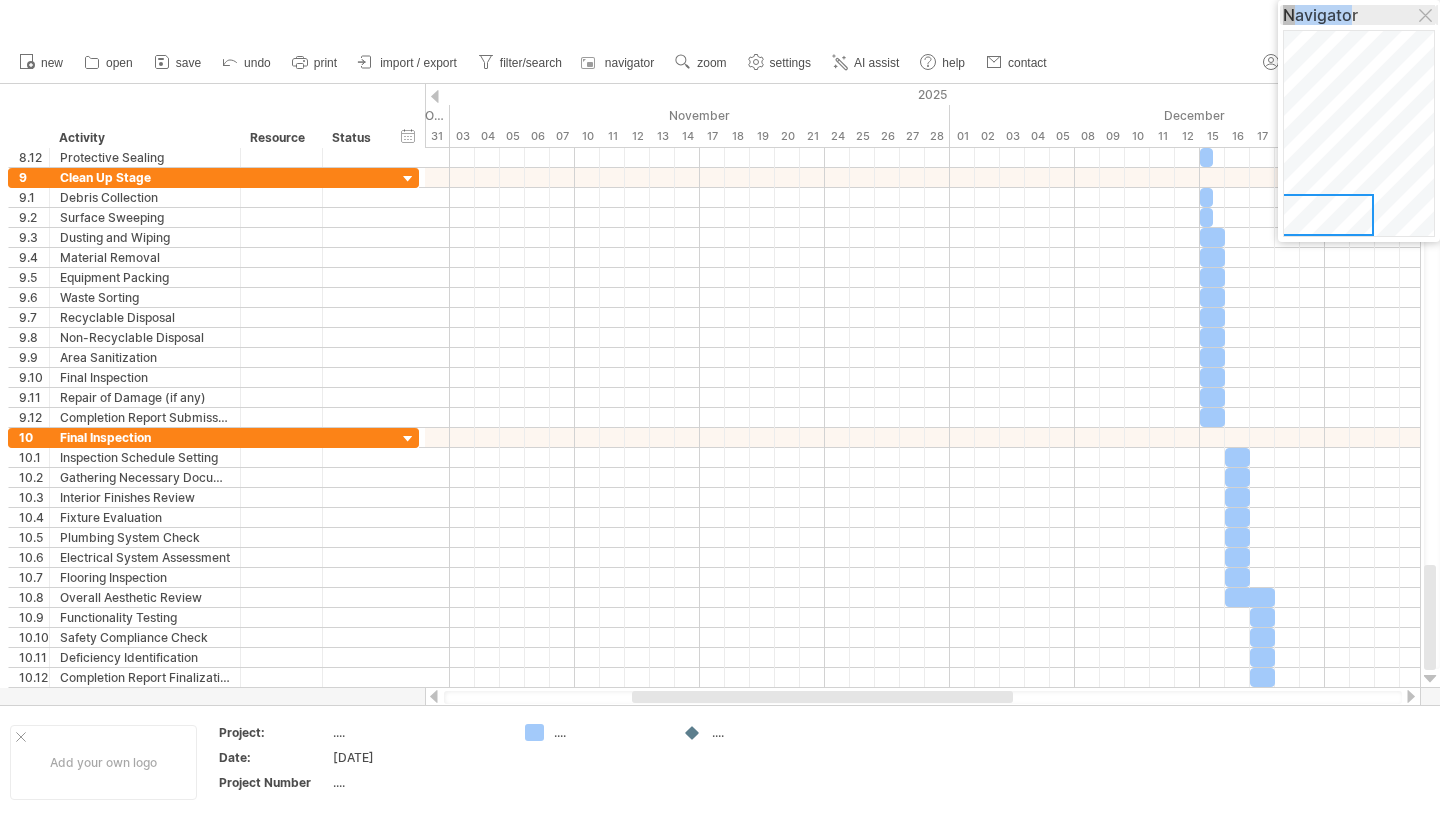 click on "Navigator" at bounding box center [1359, 15] 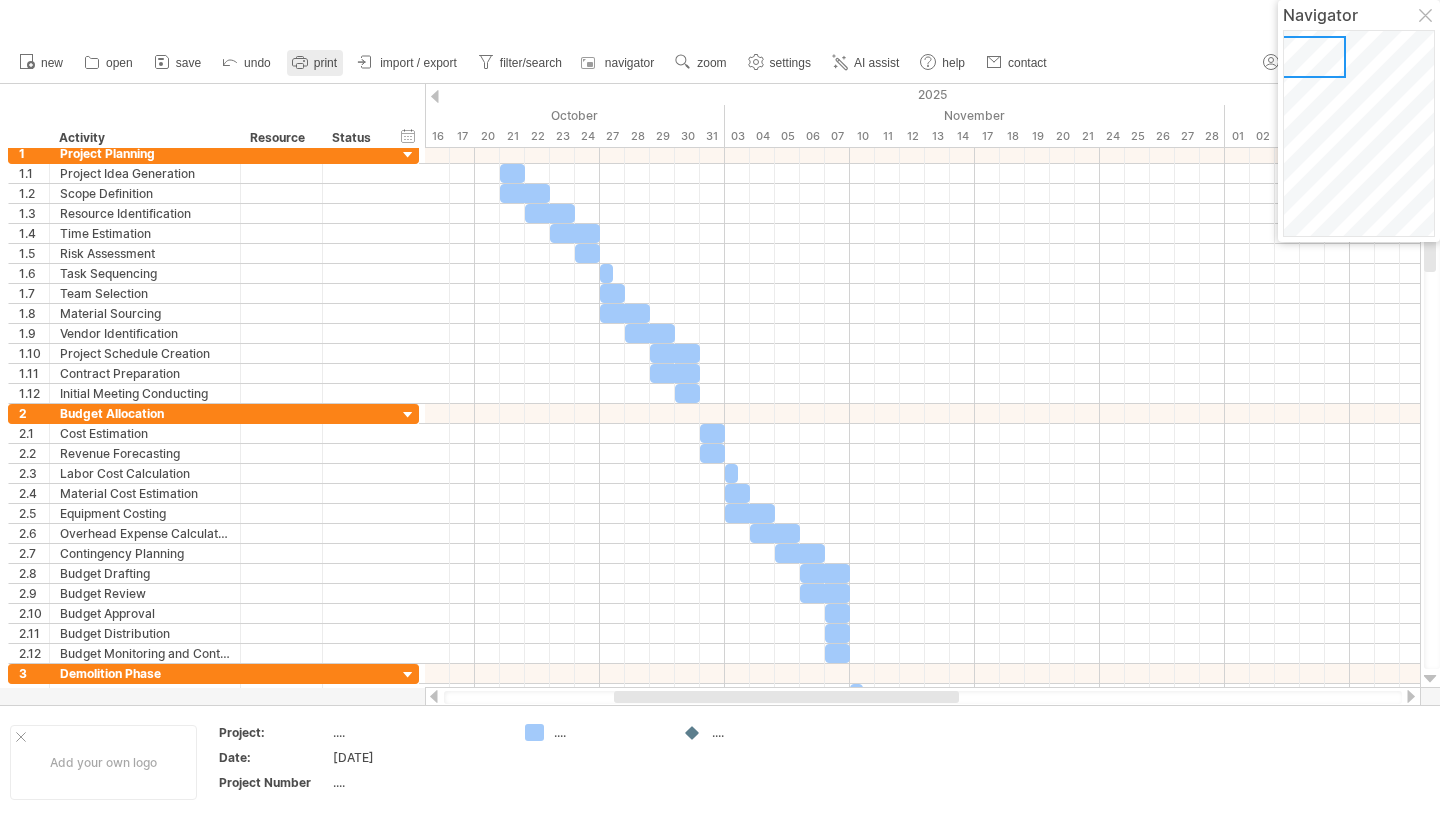 click on "print" at bounding box center (325, 63) 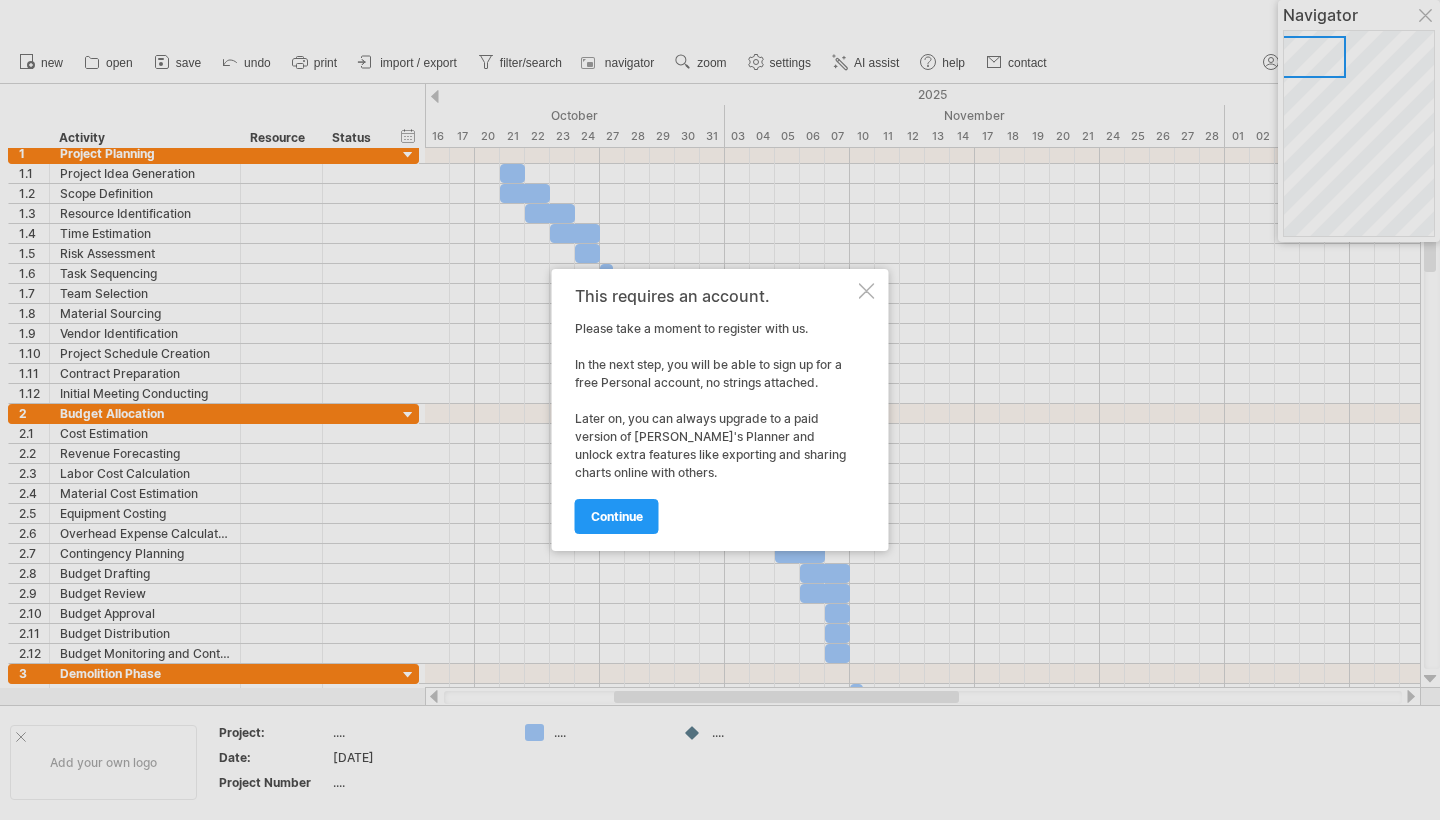 click at bounding box center [867, 291] 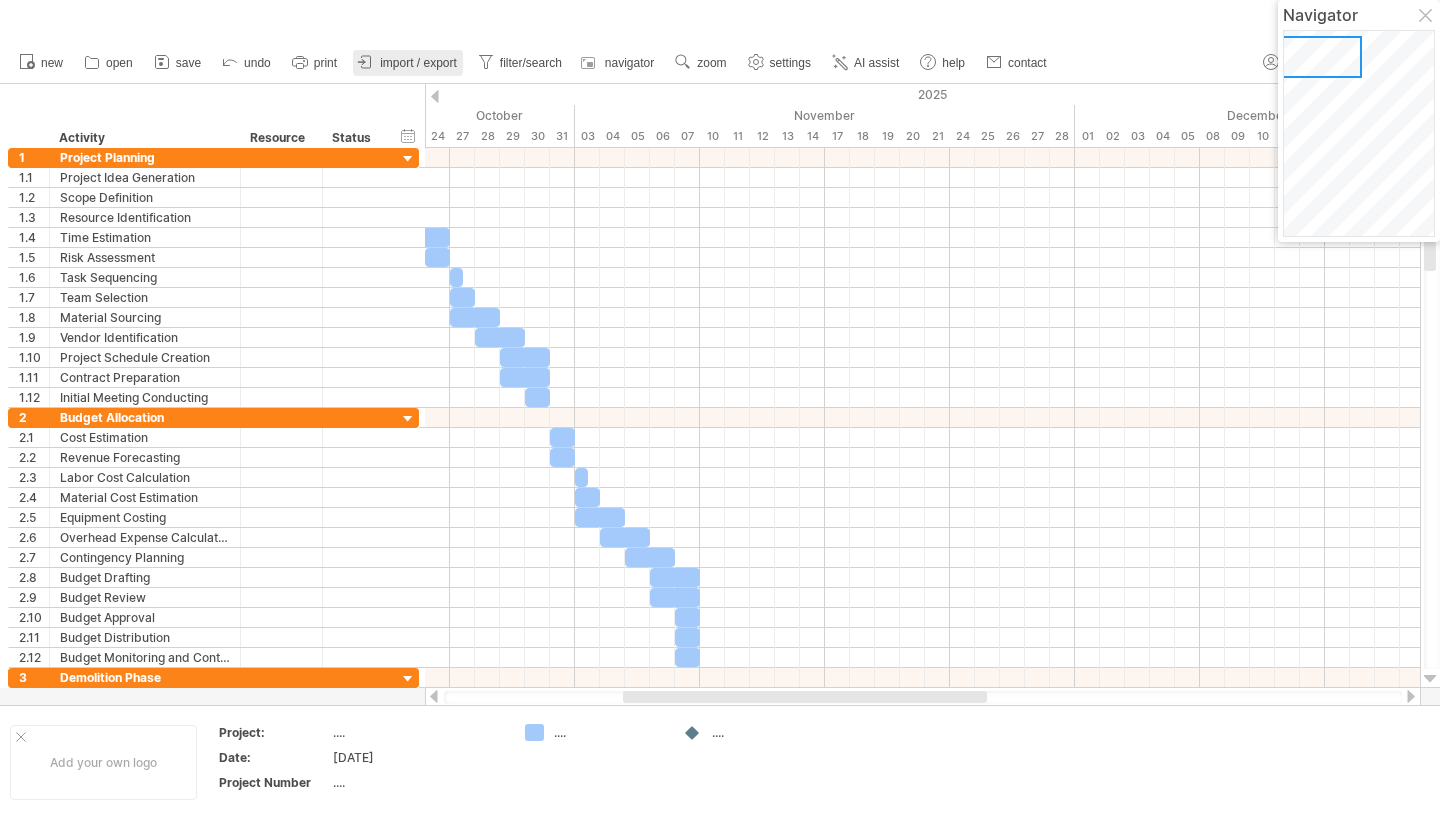 click on "import / export" at bounding box center (418, 63) 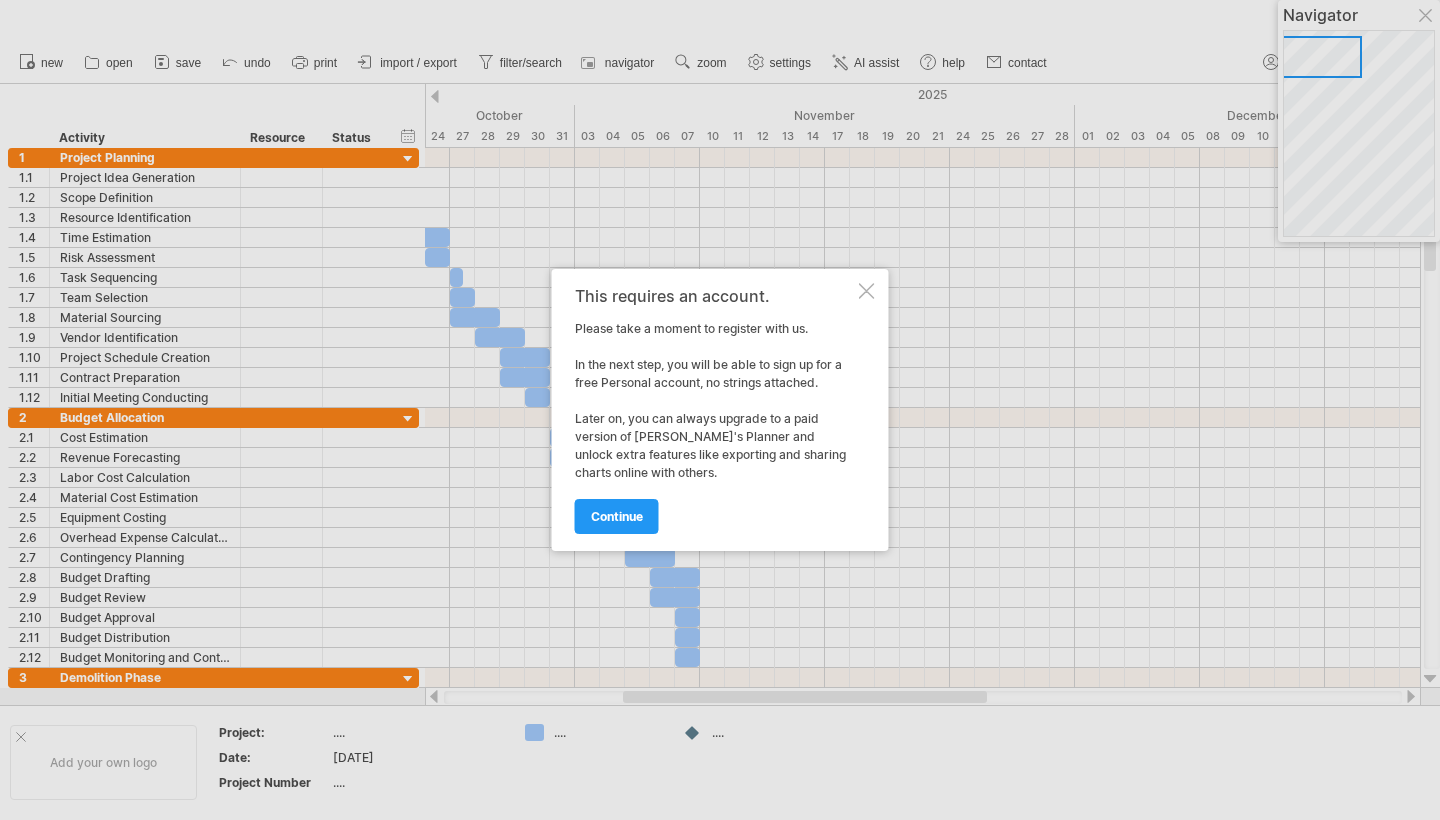 click at bounding box center [867, 291] 